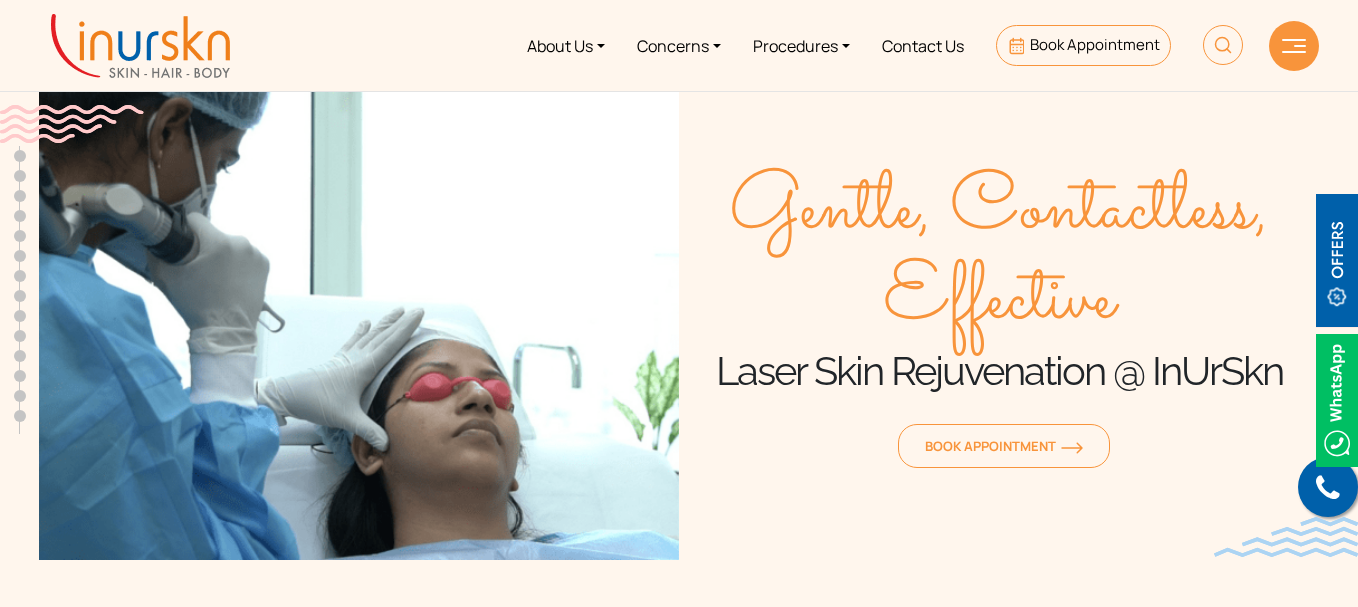 scroll, scrollTop: 0, scrollLeft: 0, axis: both 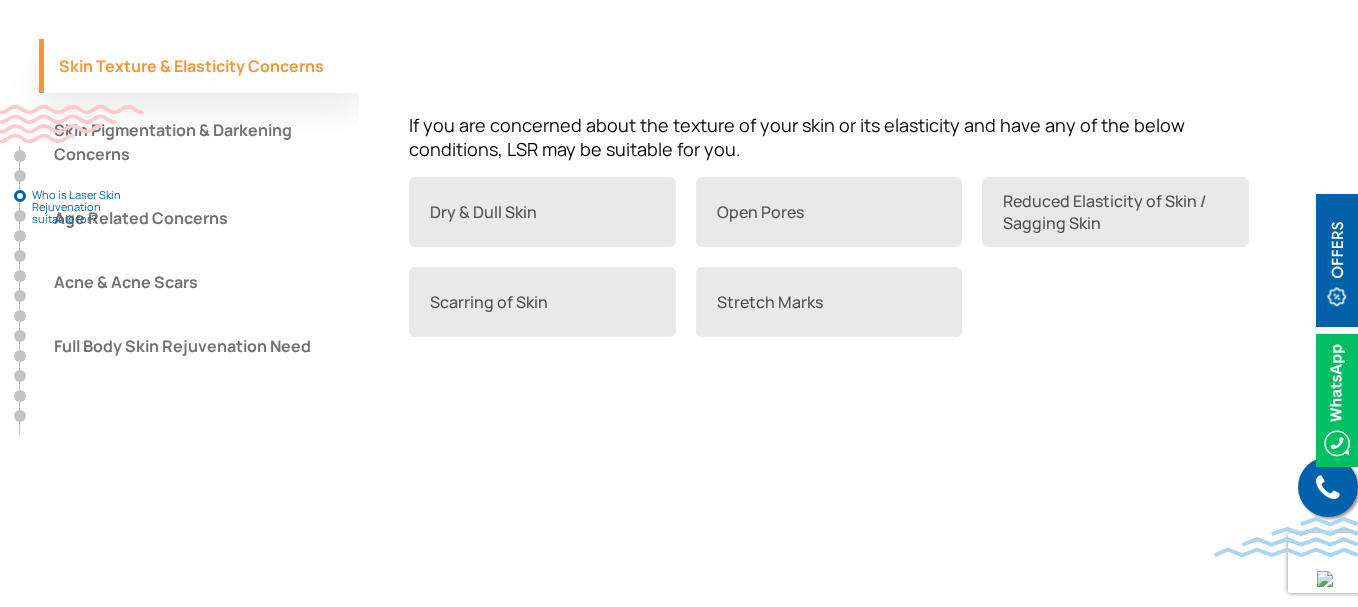 click on "Dry & Dull Skin
Open Pores
Reduced Elasticity of Skin / Sagging Skin
Scarring of Skin
Stretch Marks" at bounding box center [839, 257] 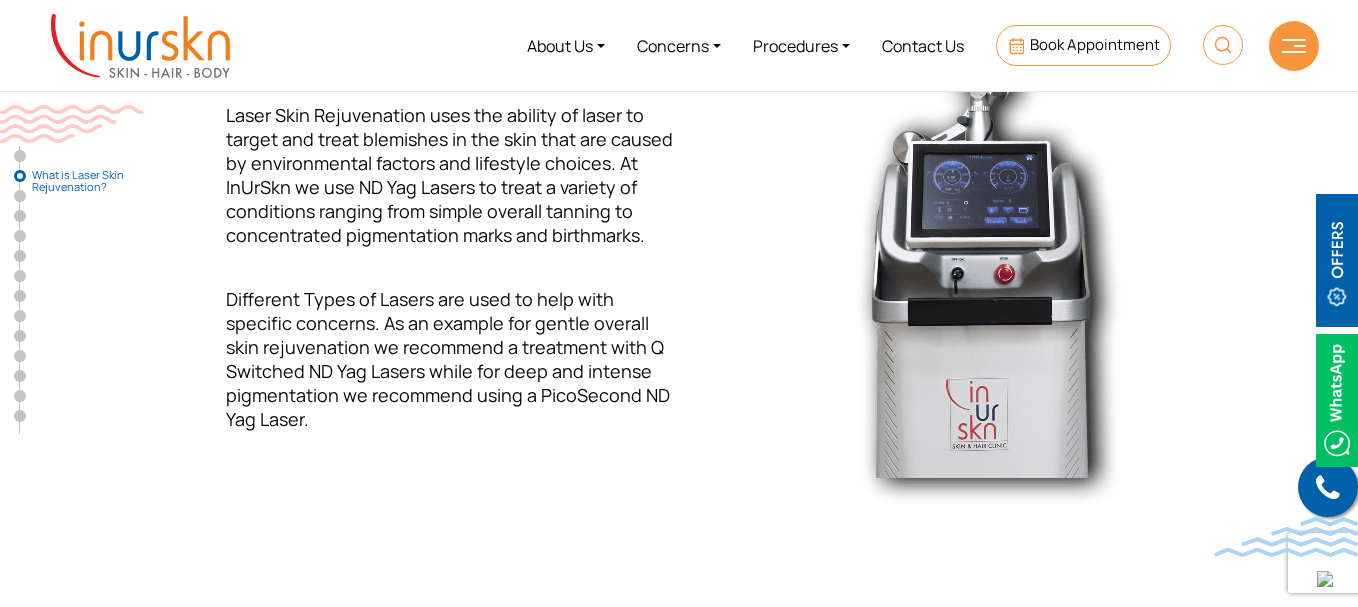 scroll, scrollTop: 900, scrollLeft: 0, axis: vertical 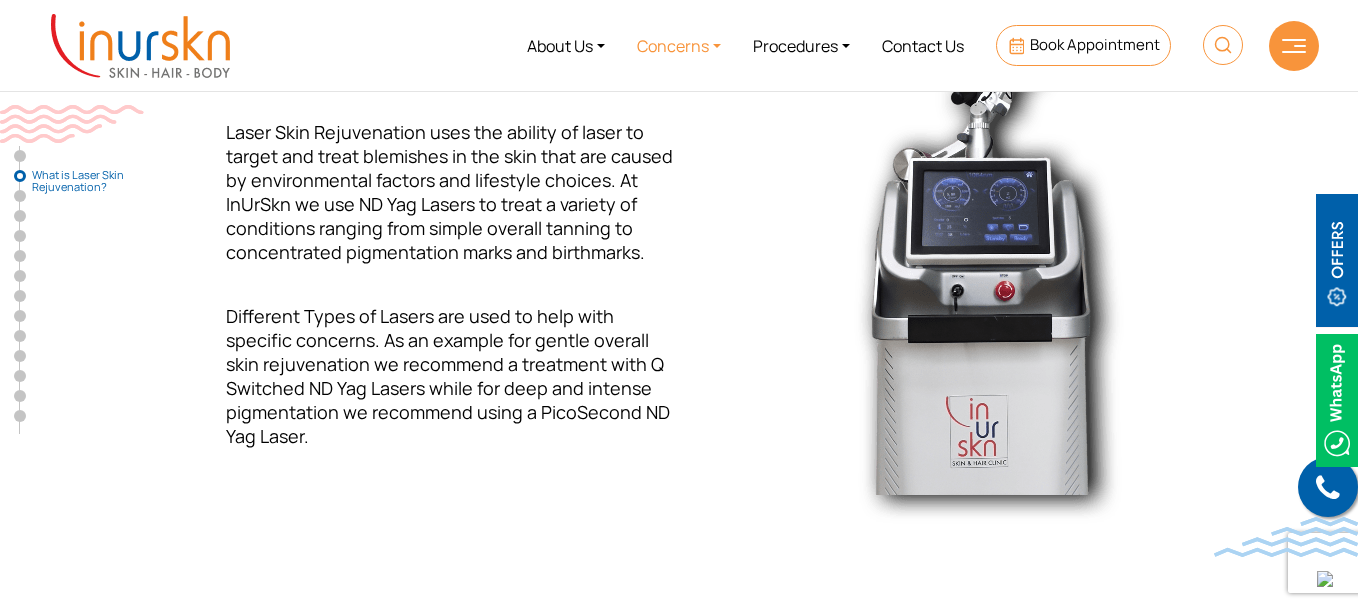 click on "Concerns" at bounding box center [679, 45] 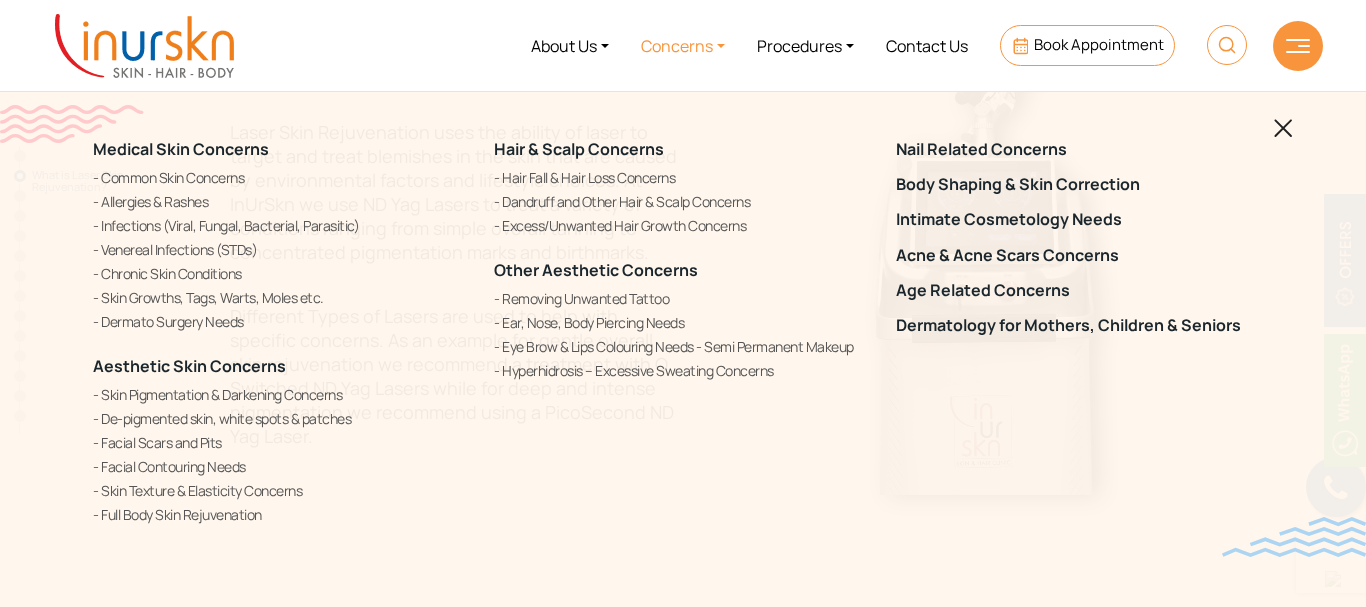 click at bounding box center (1283, 128) 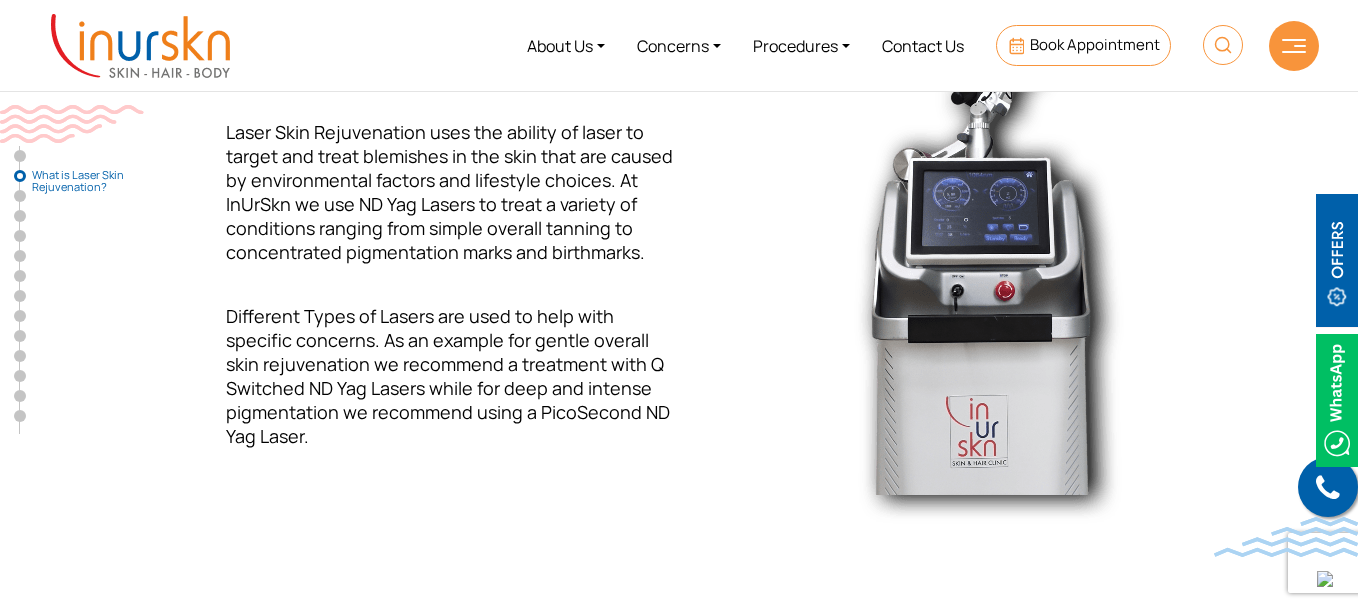 click at bounding box center [1223, 45] 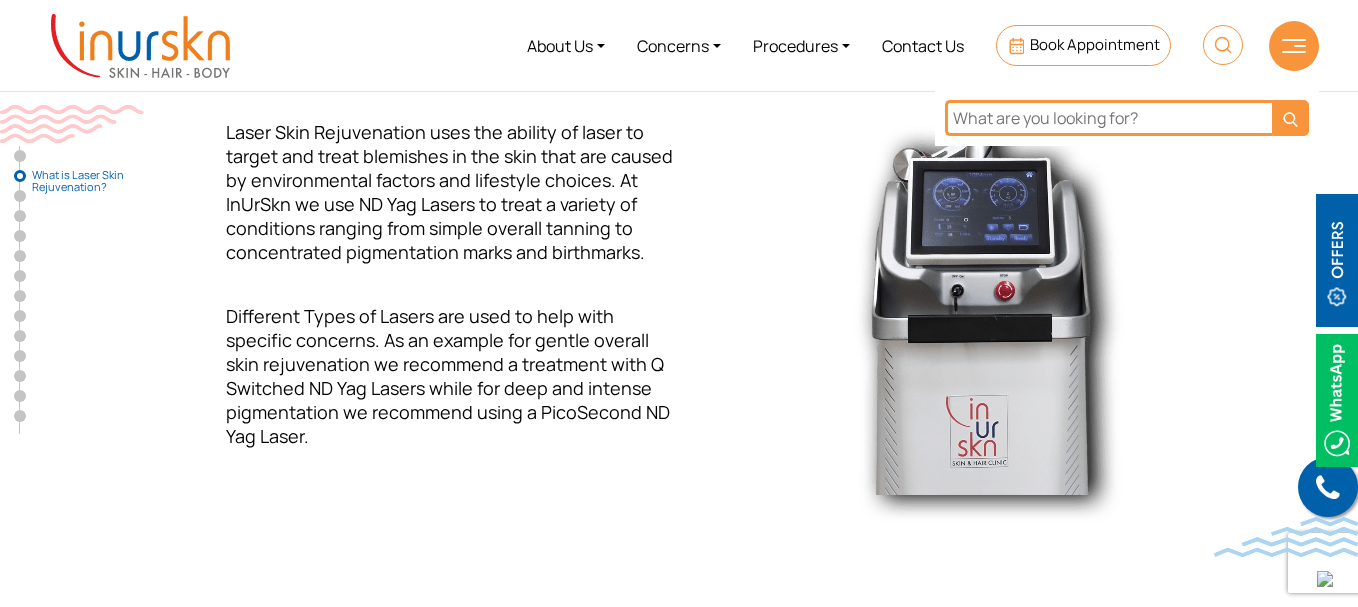 click at bounding box center (1108, 118) 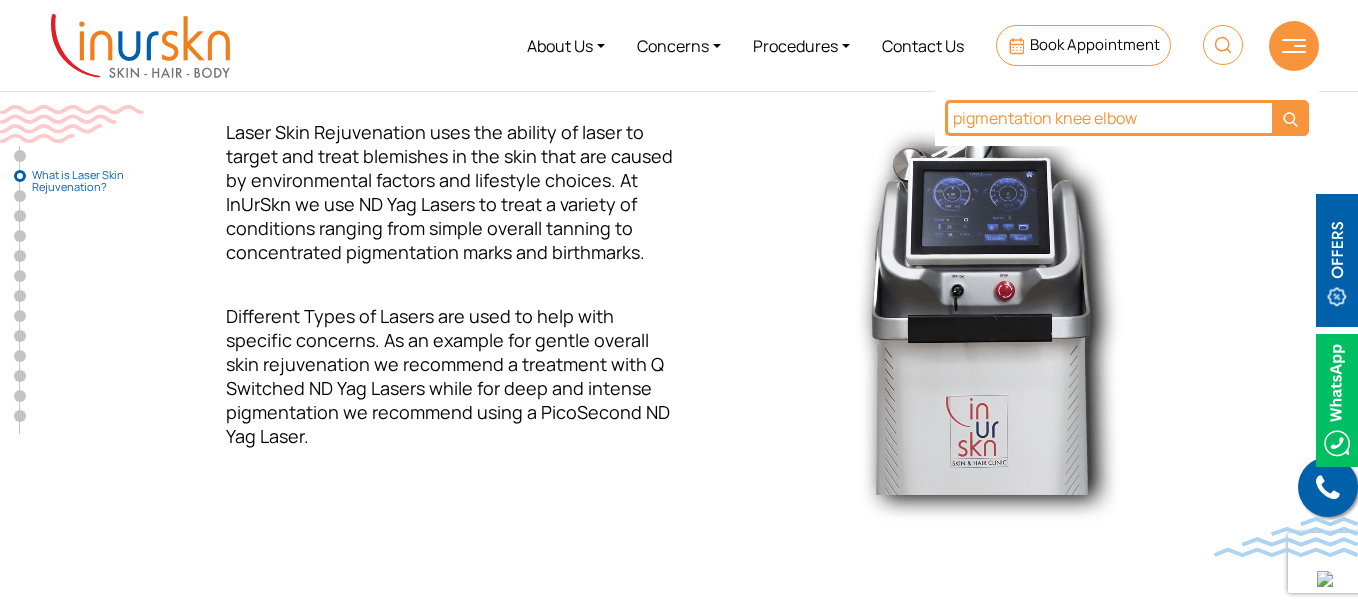 type on "pigmentation knee elbow" 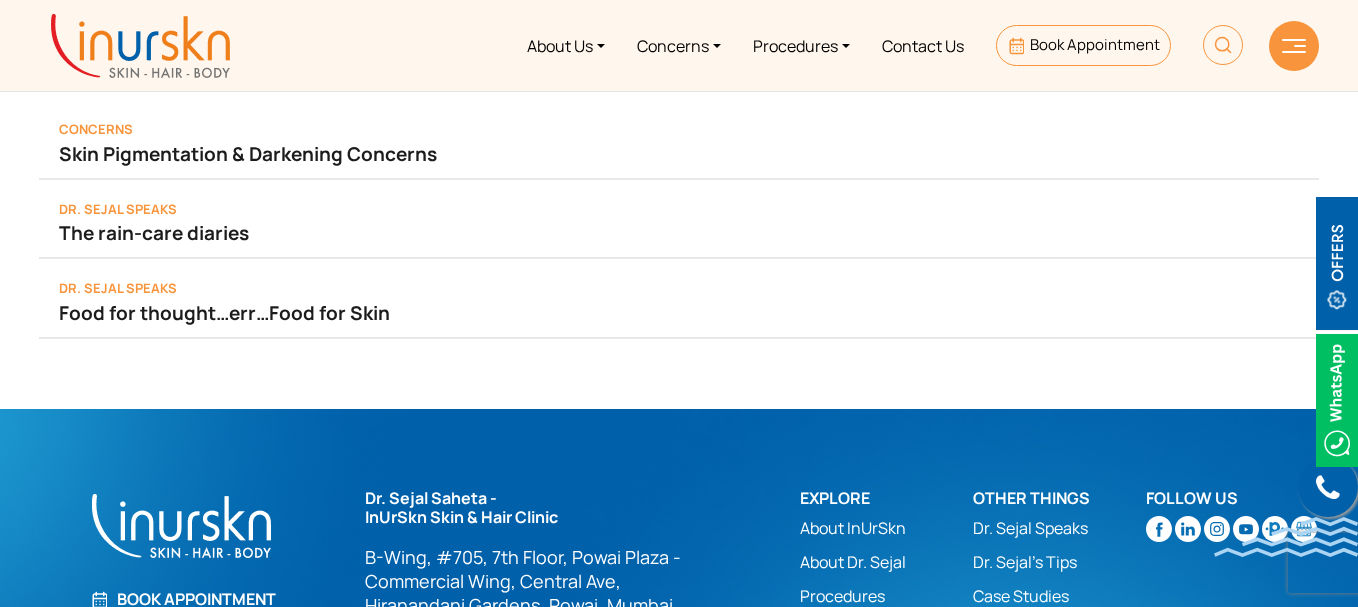 scroll, scrollTop: 0, scrollLeft: 0, axis: both 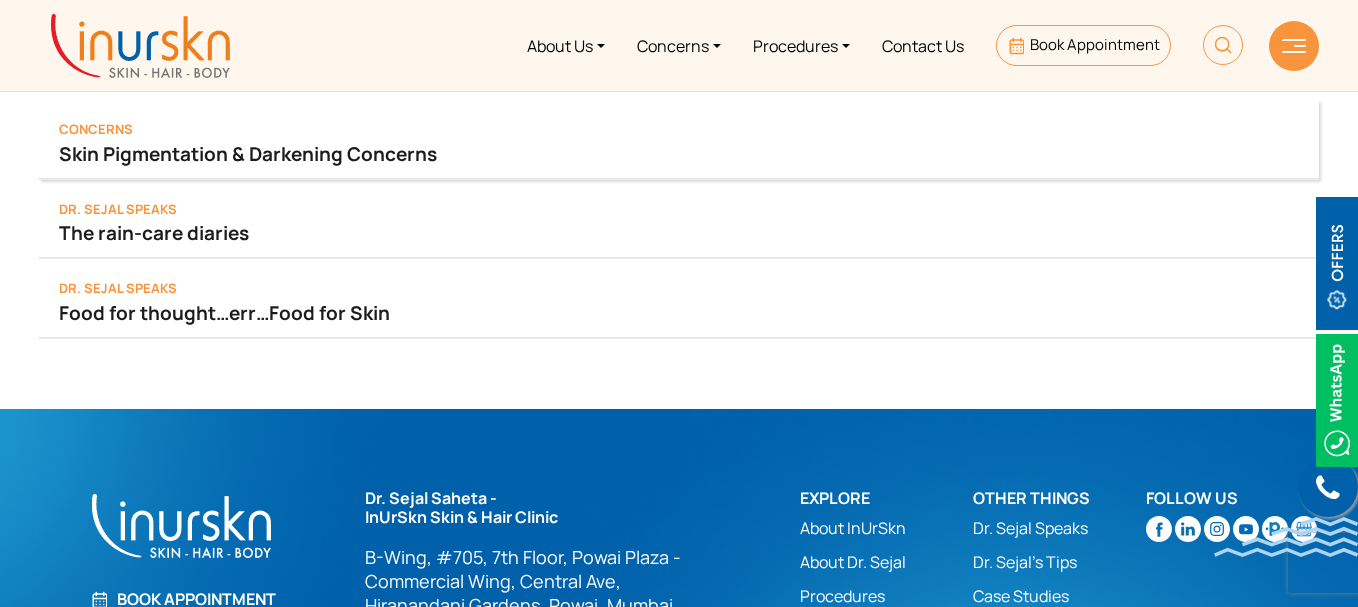 click on "Skin Pigmentation & Darkening Concerns" at bounding box center [679, 154] 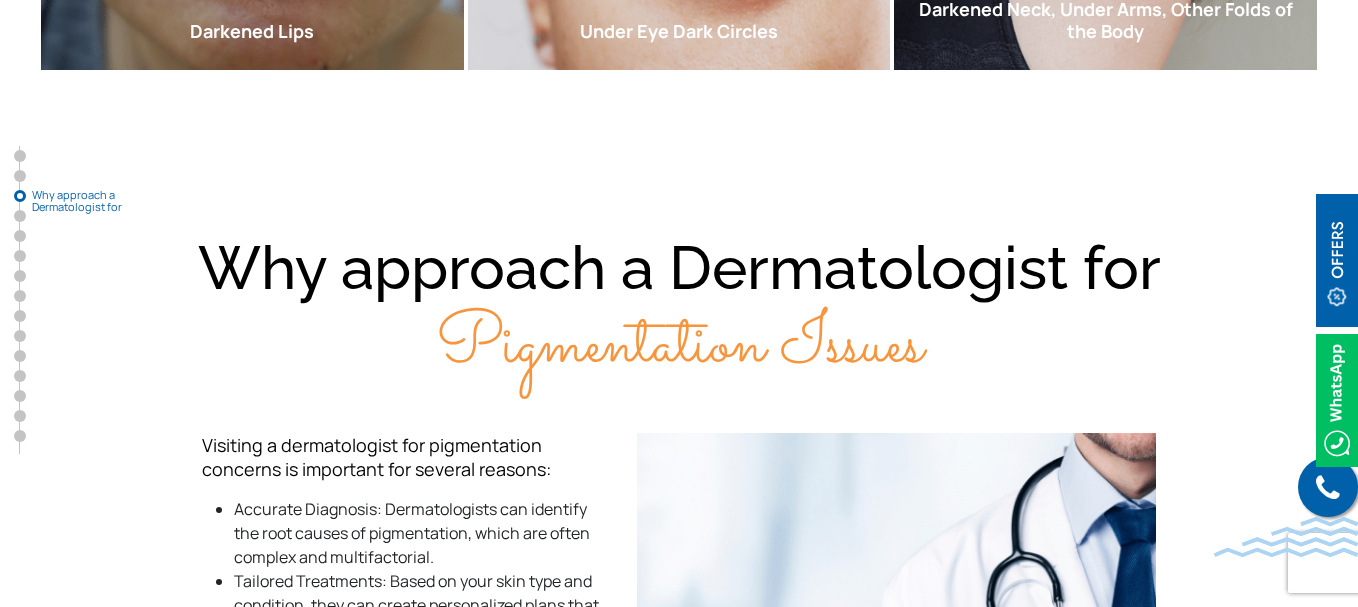 scroll, scrollTop: 2000, scrollLeft: 0, axis: vertical 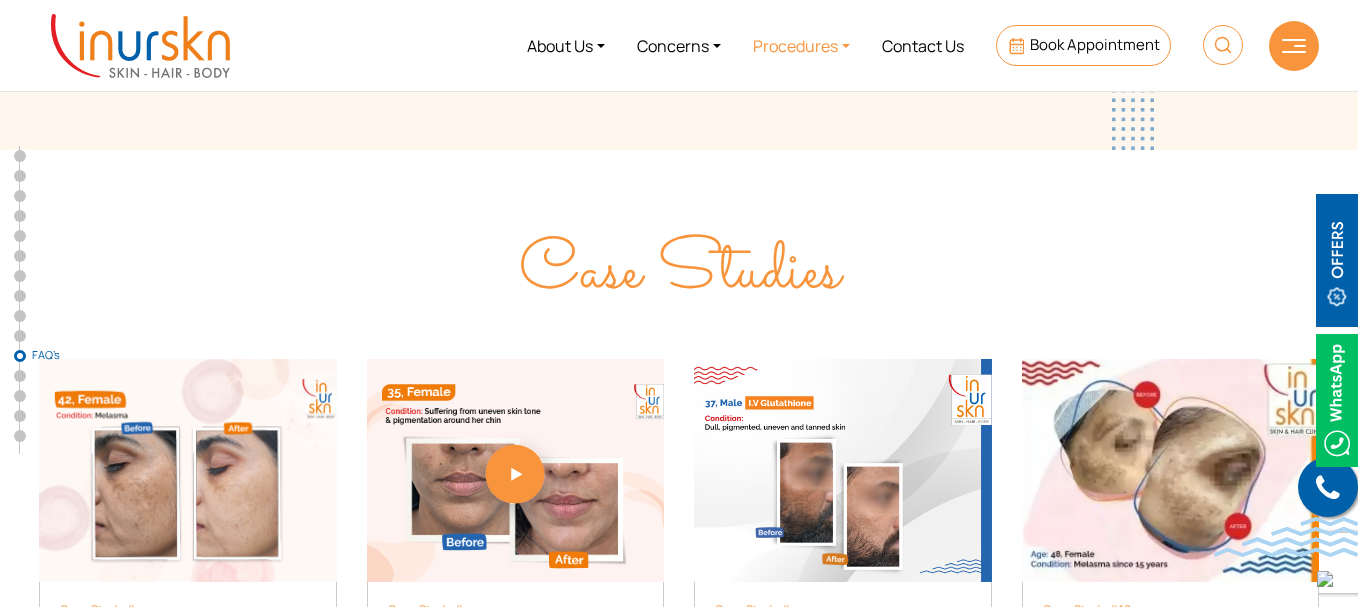 click on "Procedures" at bounding box center (801, 45) 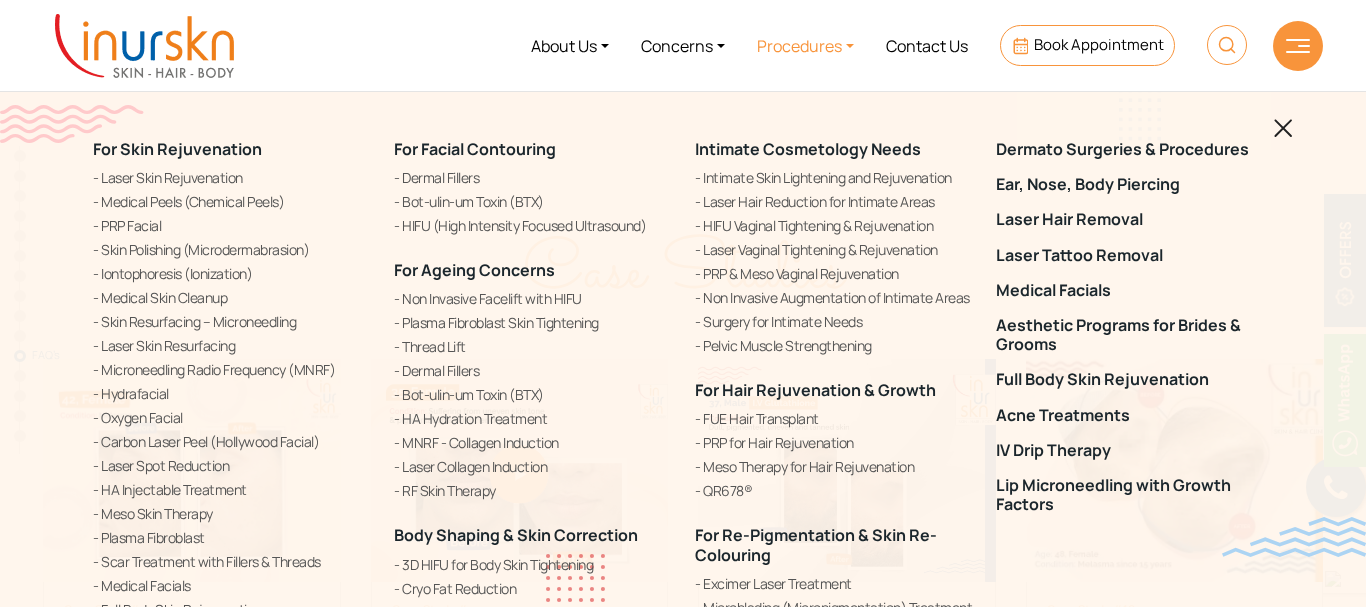 click on "For Skin Rejuvenation
Laser Skin Rejuvenation
Medical Peels (Chemical Peels)
PRP Facial
Skin Polishing (Microdermabrasion)
Iontophoresis (Ionization)
Medical Skin Cleanup
Skin Resurfacing – Microneedling
Laser Skin Resurfacing
Microneedling Radio Frequency (MNRF)
Hydrafacial
Oxygen Facial" at bounding box center [683, 303] 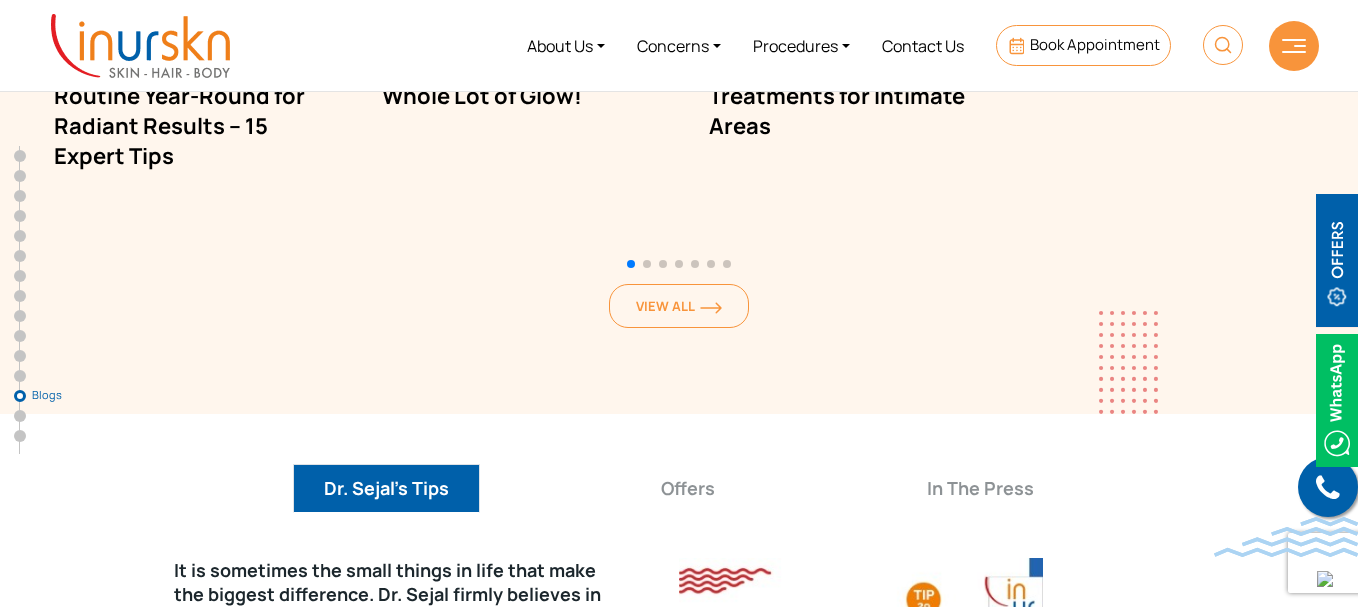 scroll, scrollTop: 12382, scrollLeft: 0, axis: vertical 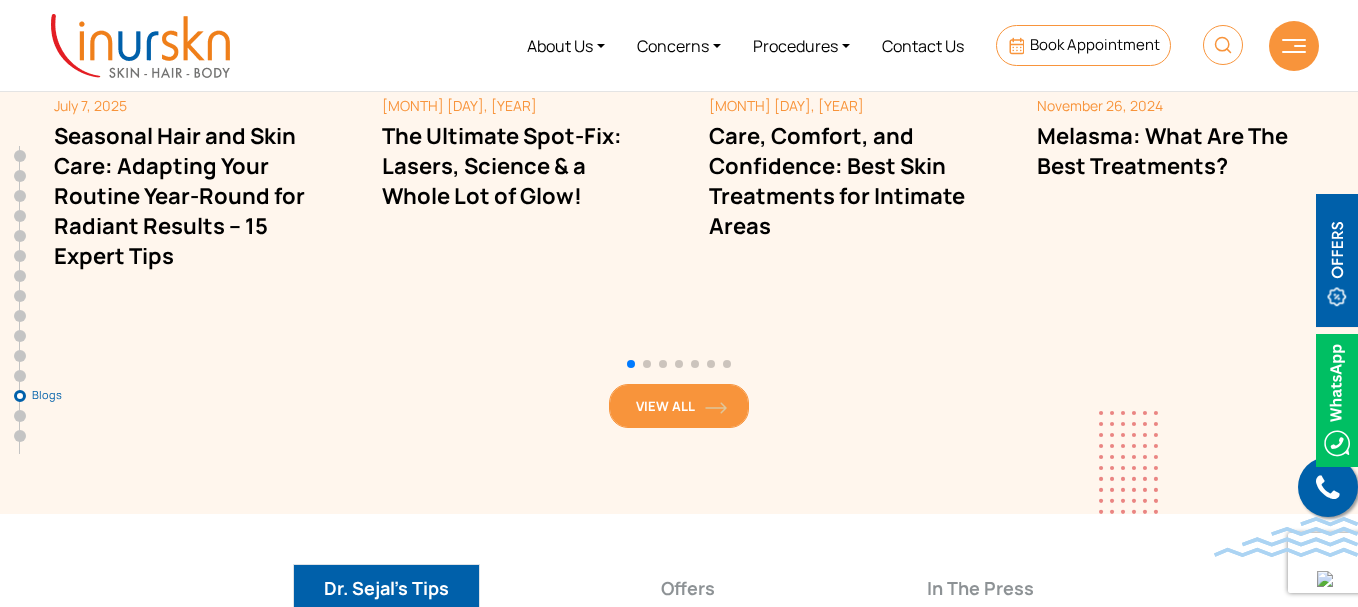 click at bounding box center (716, 408) 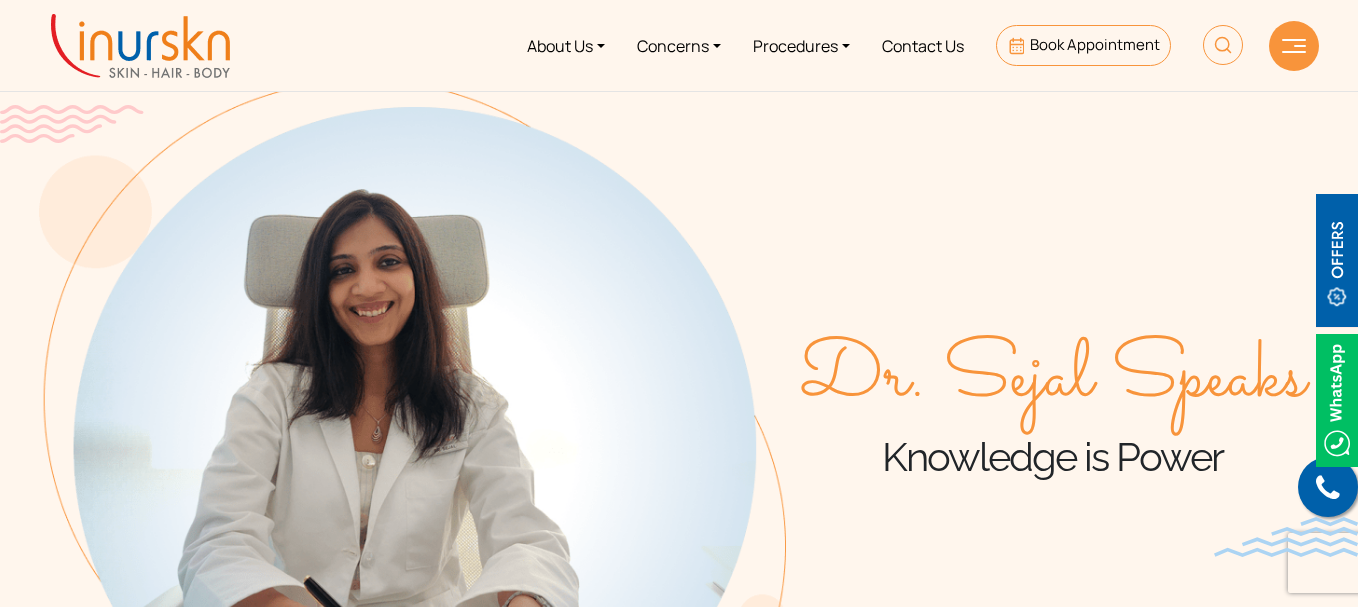 scroll, scrollTop: 0, scrollLeft: 0, axis: both 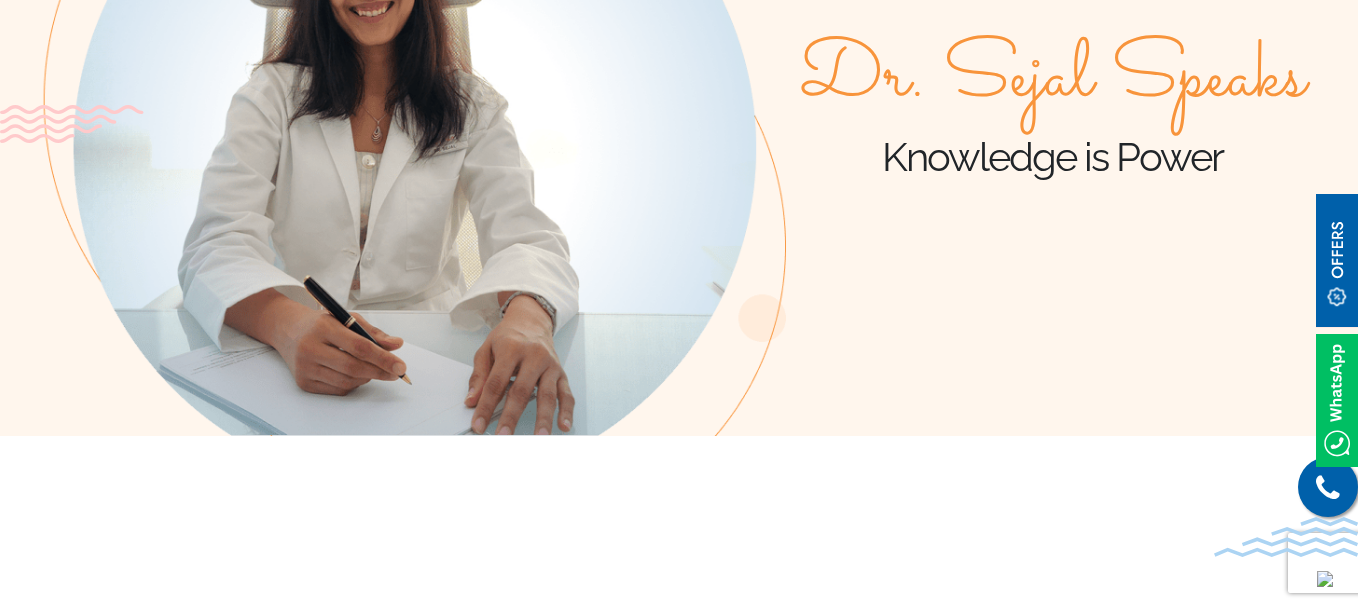 click at bounding box center [412, 108] 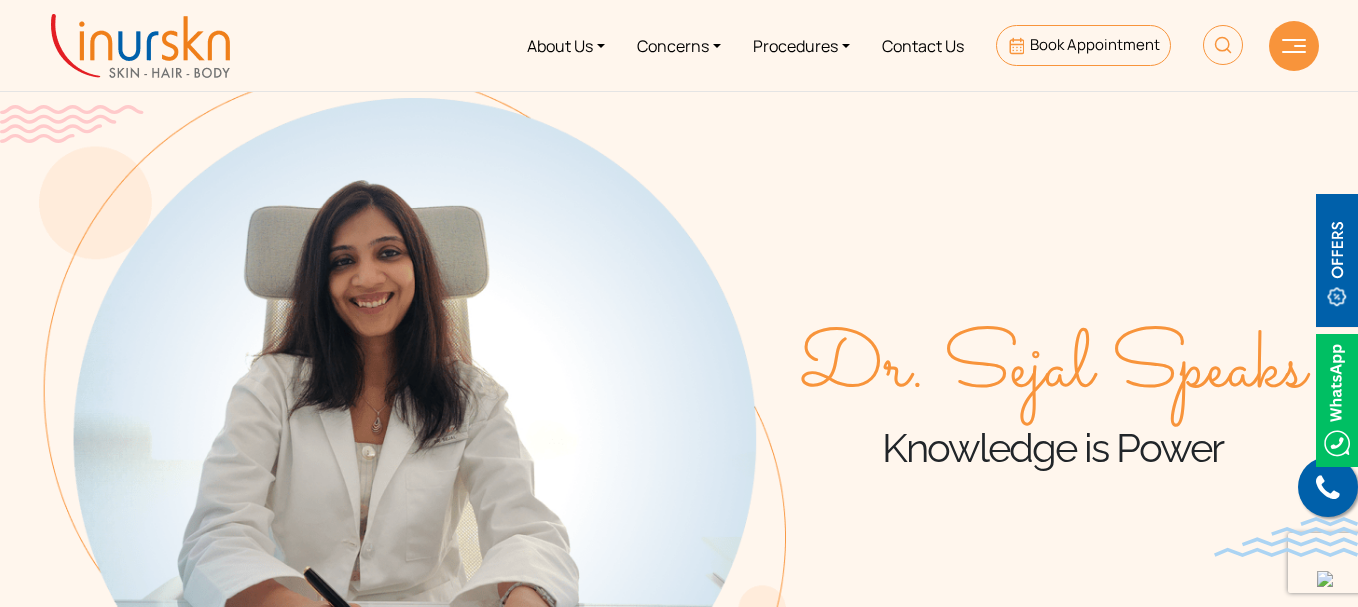scroll, scrollTop: 0, scrollLeft: 0, axis: both 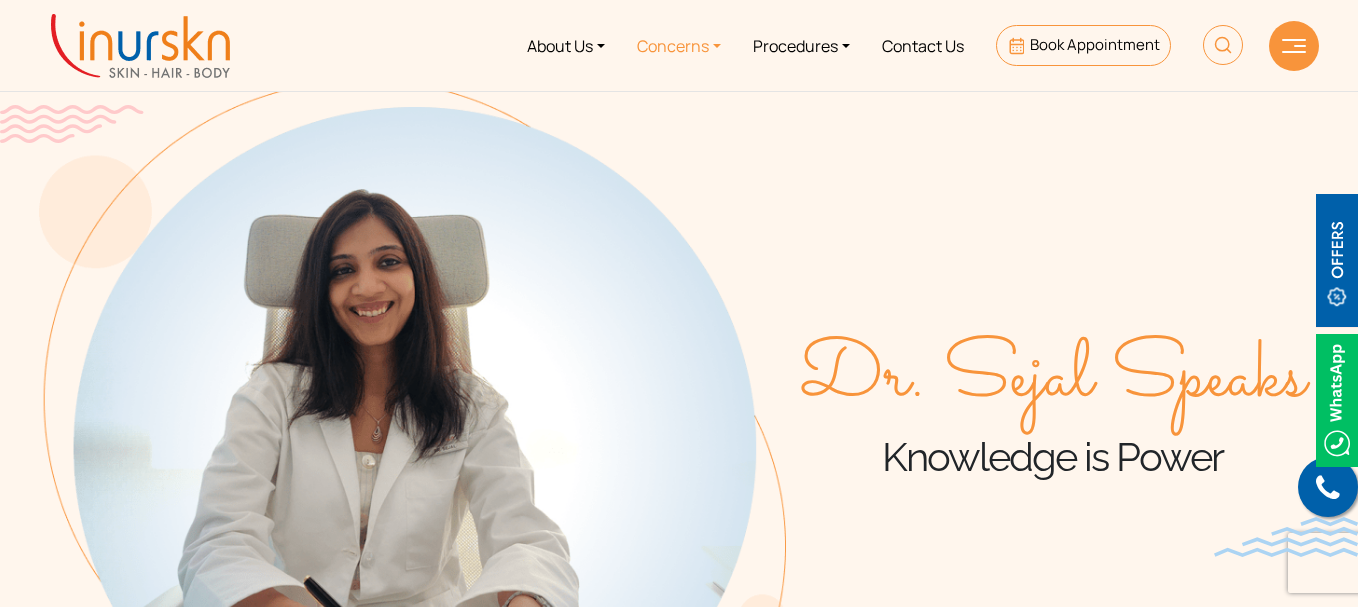 click on "Concerns" at bounding box center [679, 45] 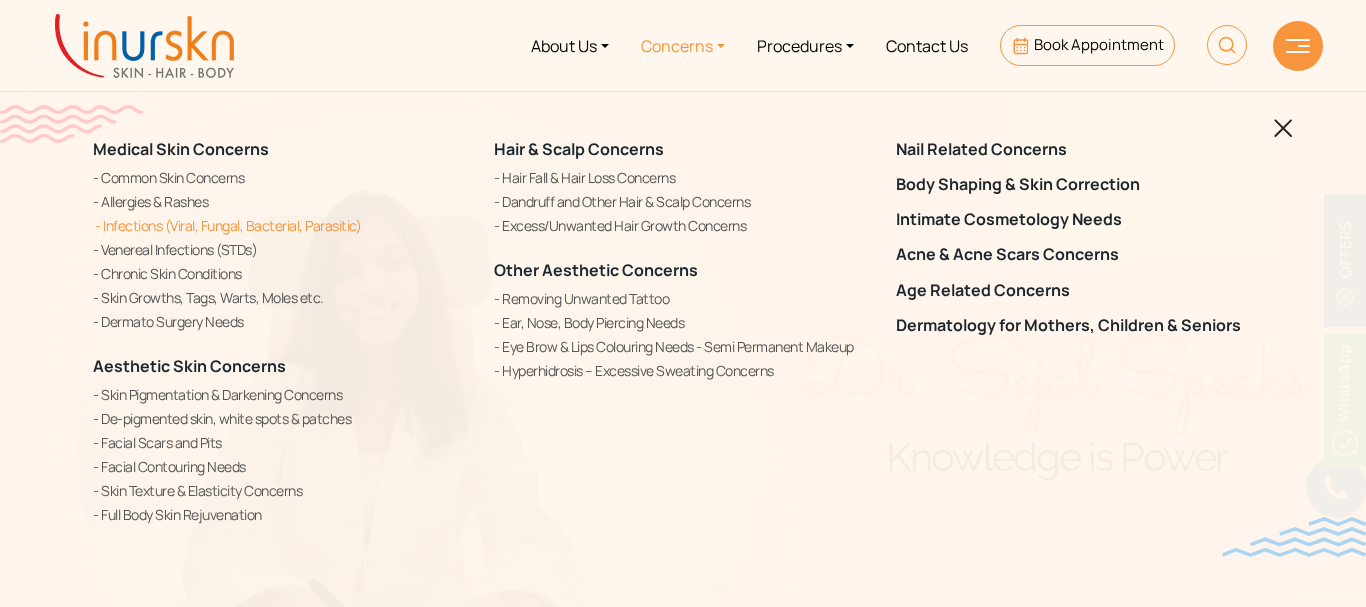 click on "Infections (Viral, Fungal, Bacterial, Parasitic)" at bounding box center [281, 225] 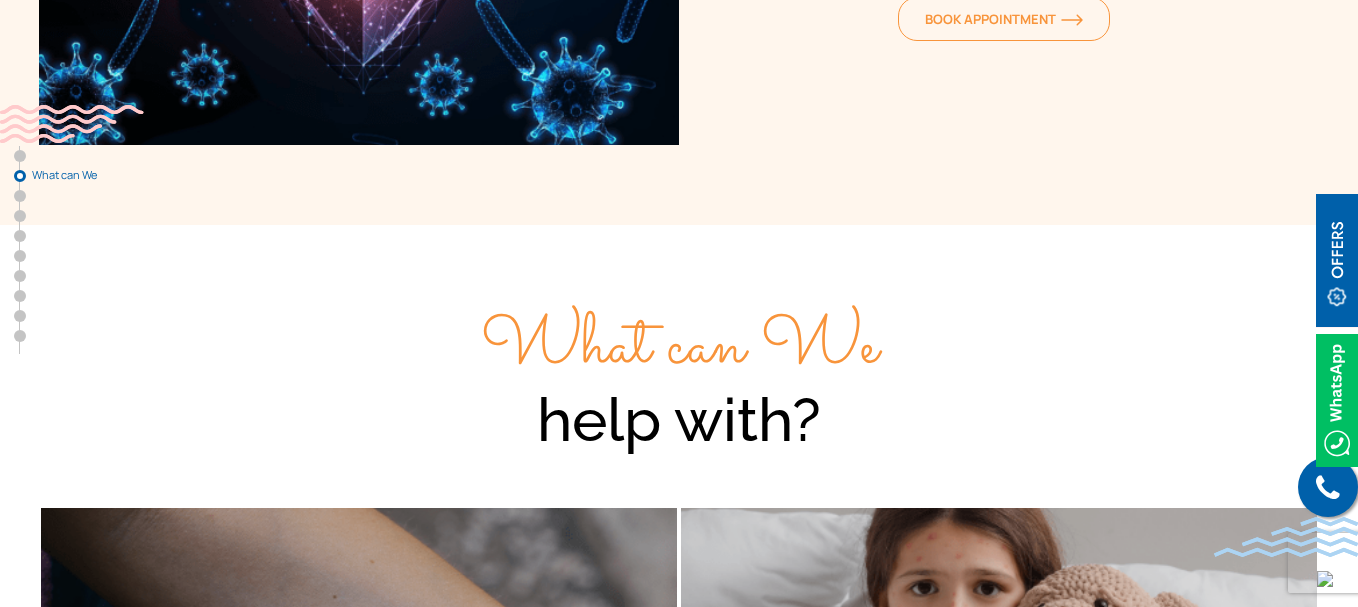 scroll, scrollTop: 1100, scrollLeft: 0, axis: vertical 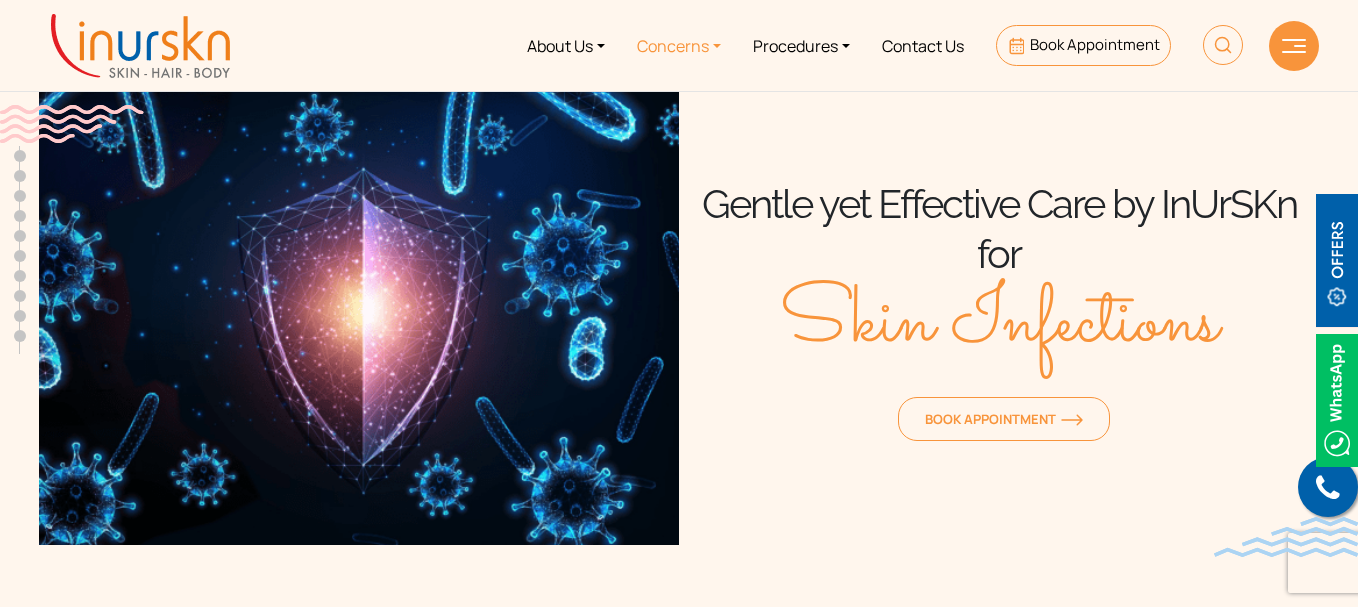 click on "Concerns" at bounding box center (679, 45) 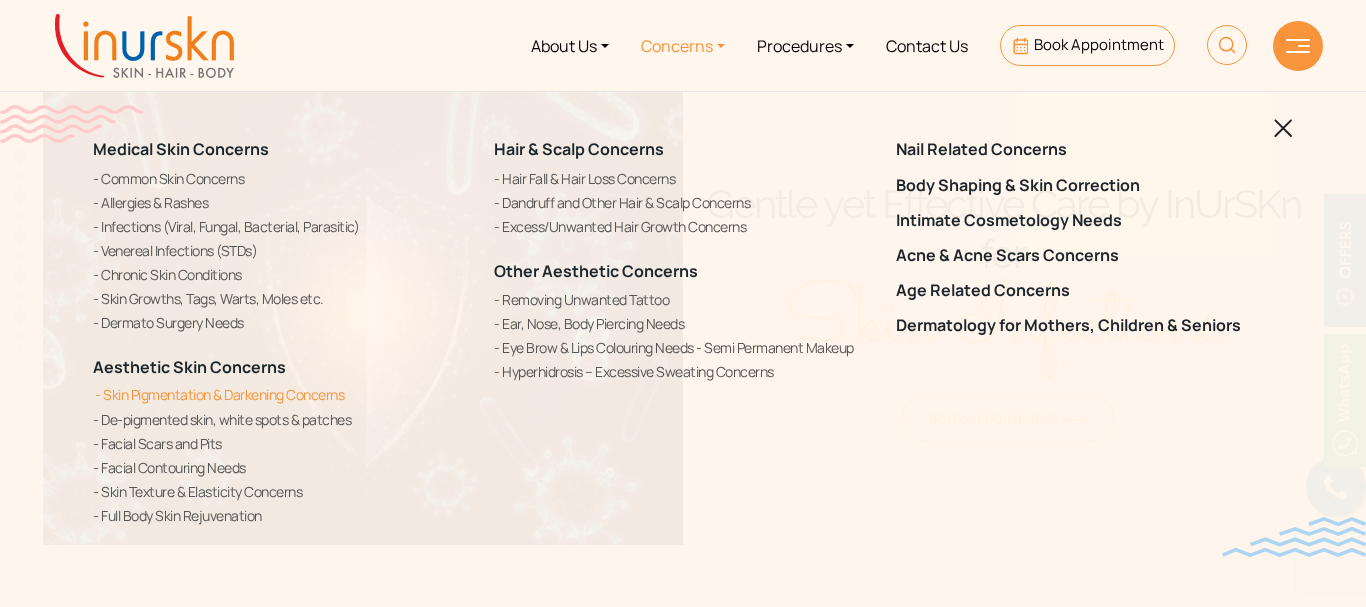 click on "Skin Pigmentation & Darkening Concerns" at bounding box center [281, 394] 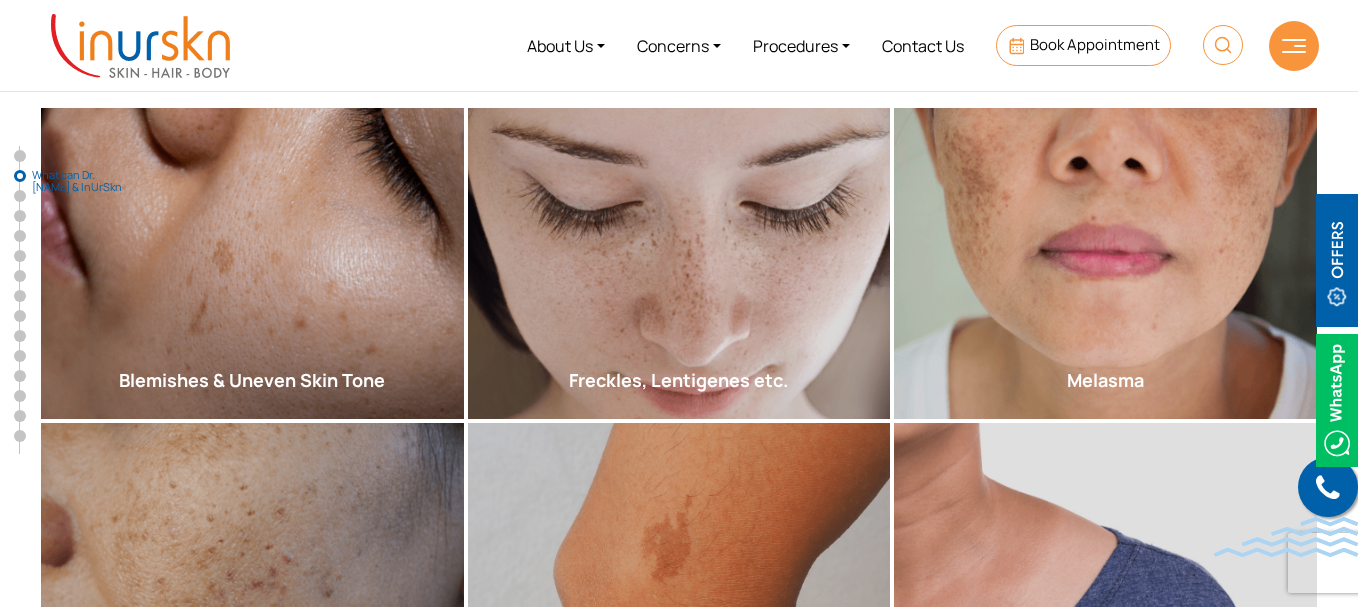 scroll, scrollTop: 800, scrollLeft: 0, axis: vertical 